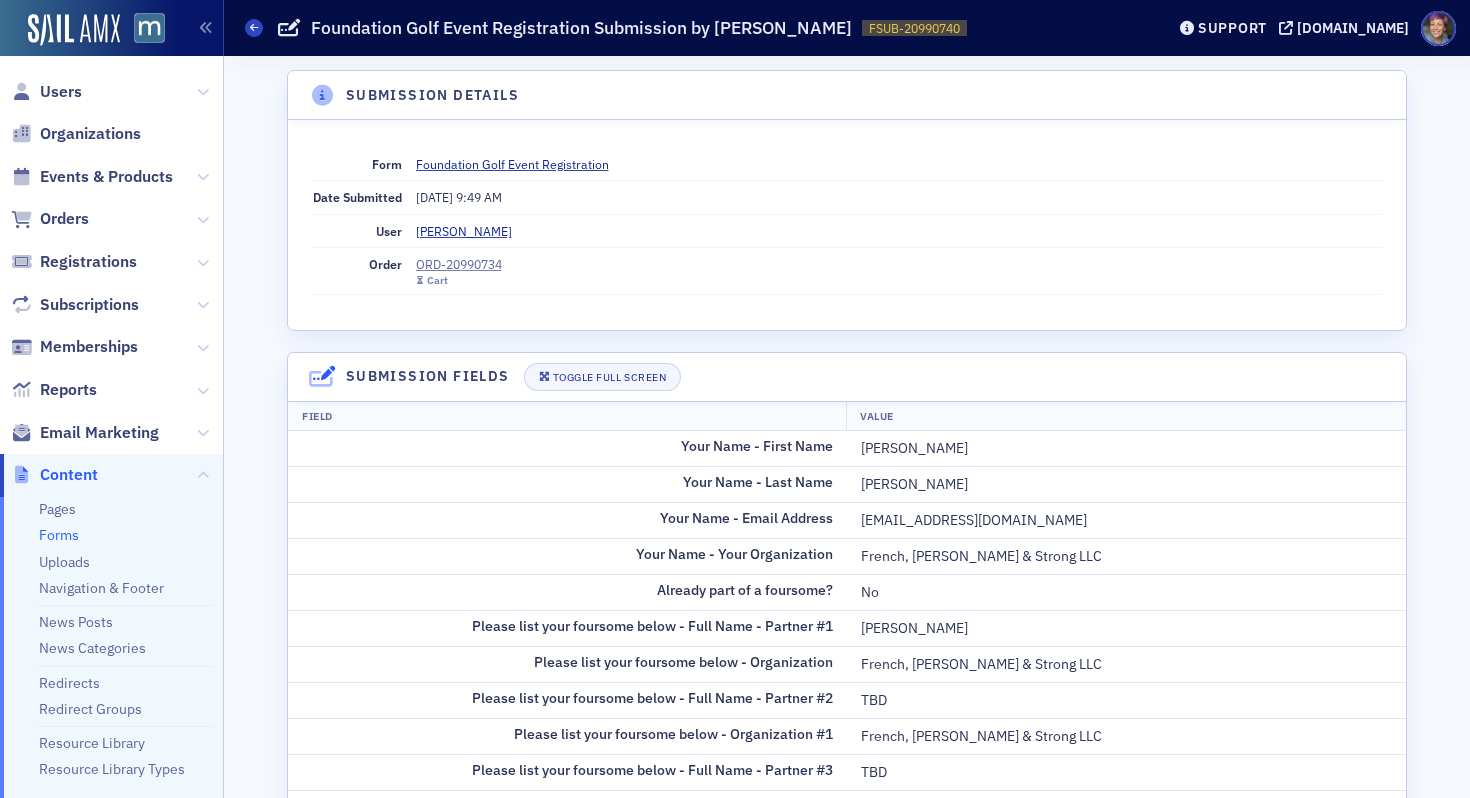 scroll, scrollTop: 0, scrollLeft: 0, axis: both 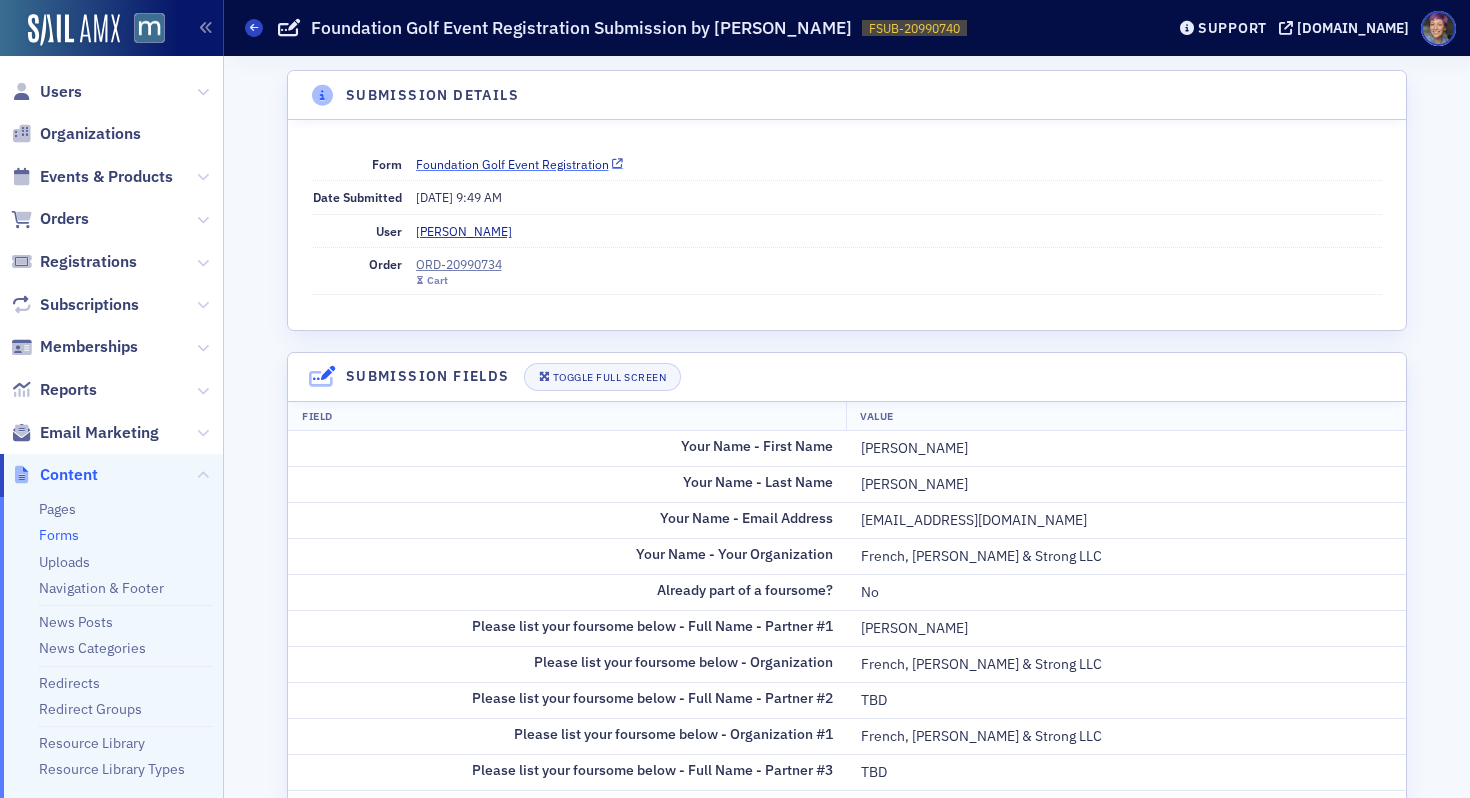 click on "Foundation Golf Event Registration" 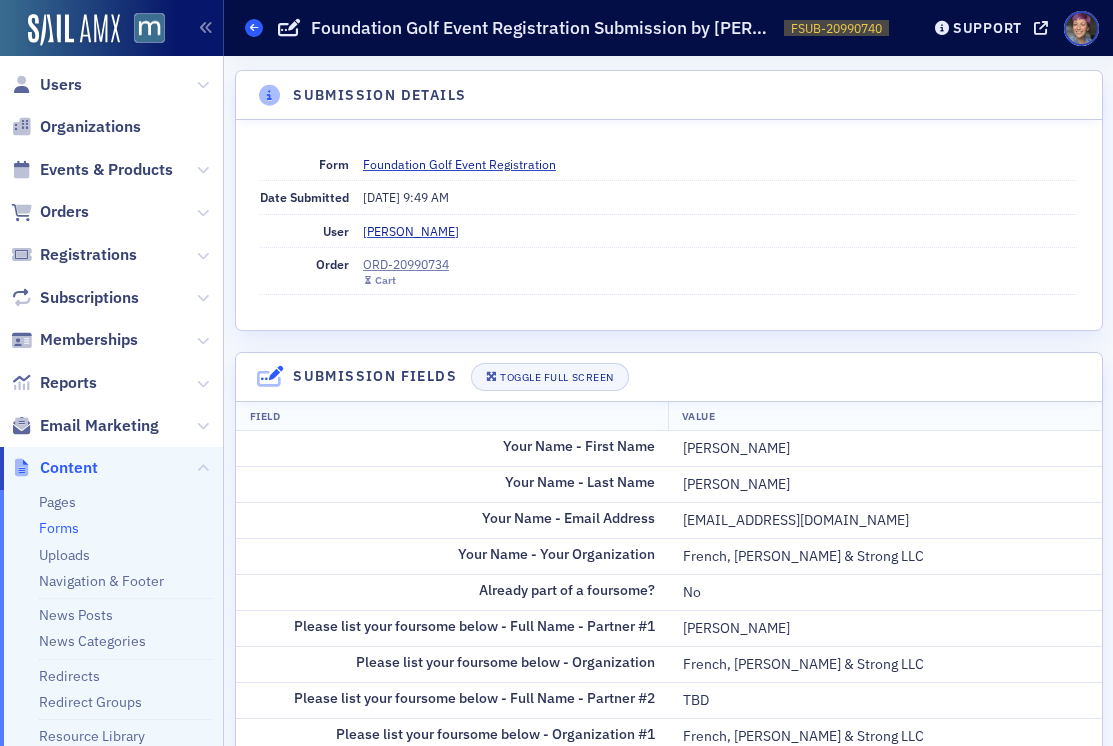 click 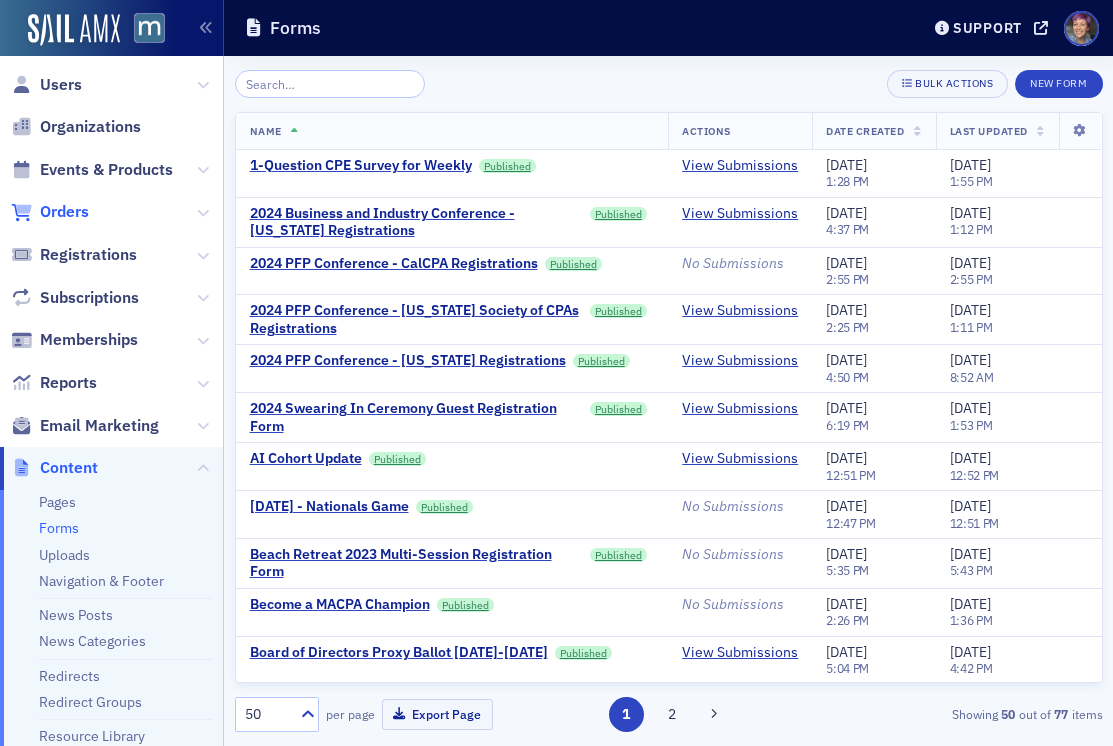 click on "Orders" 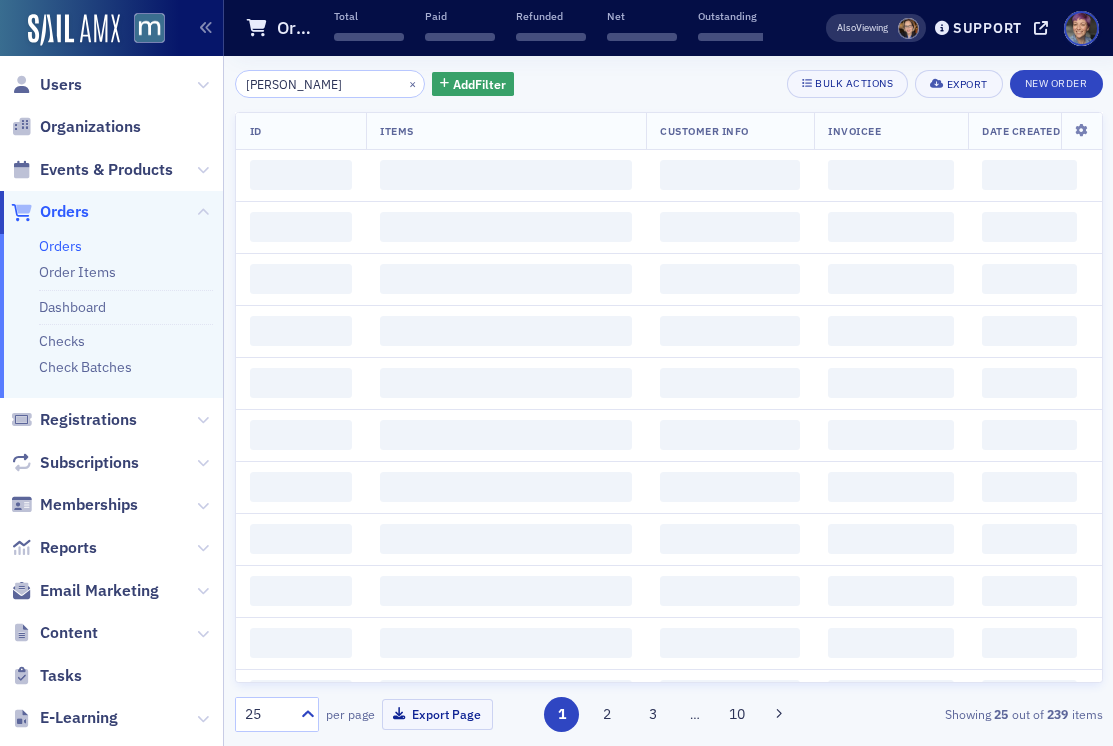 type on "shawn utz" 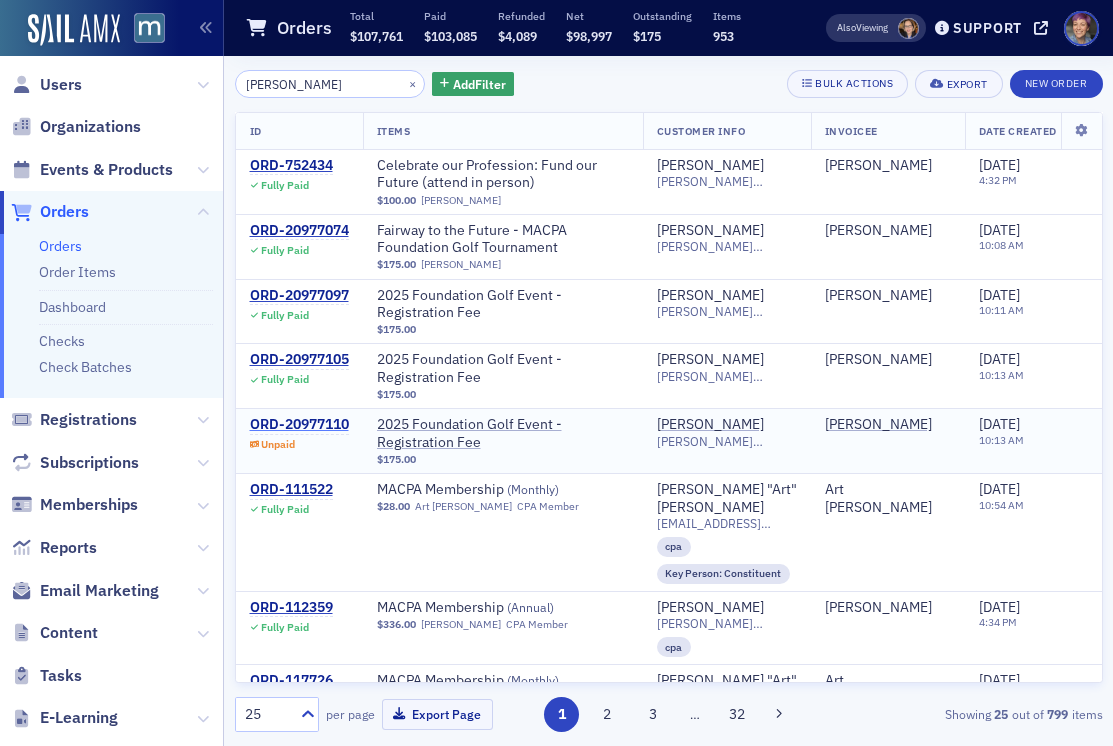 click on "ORD-20977110" 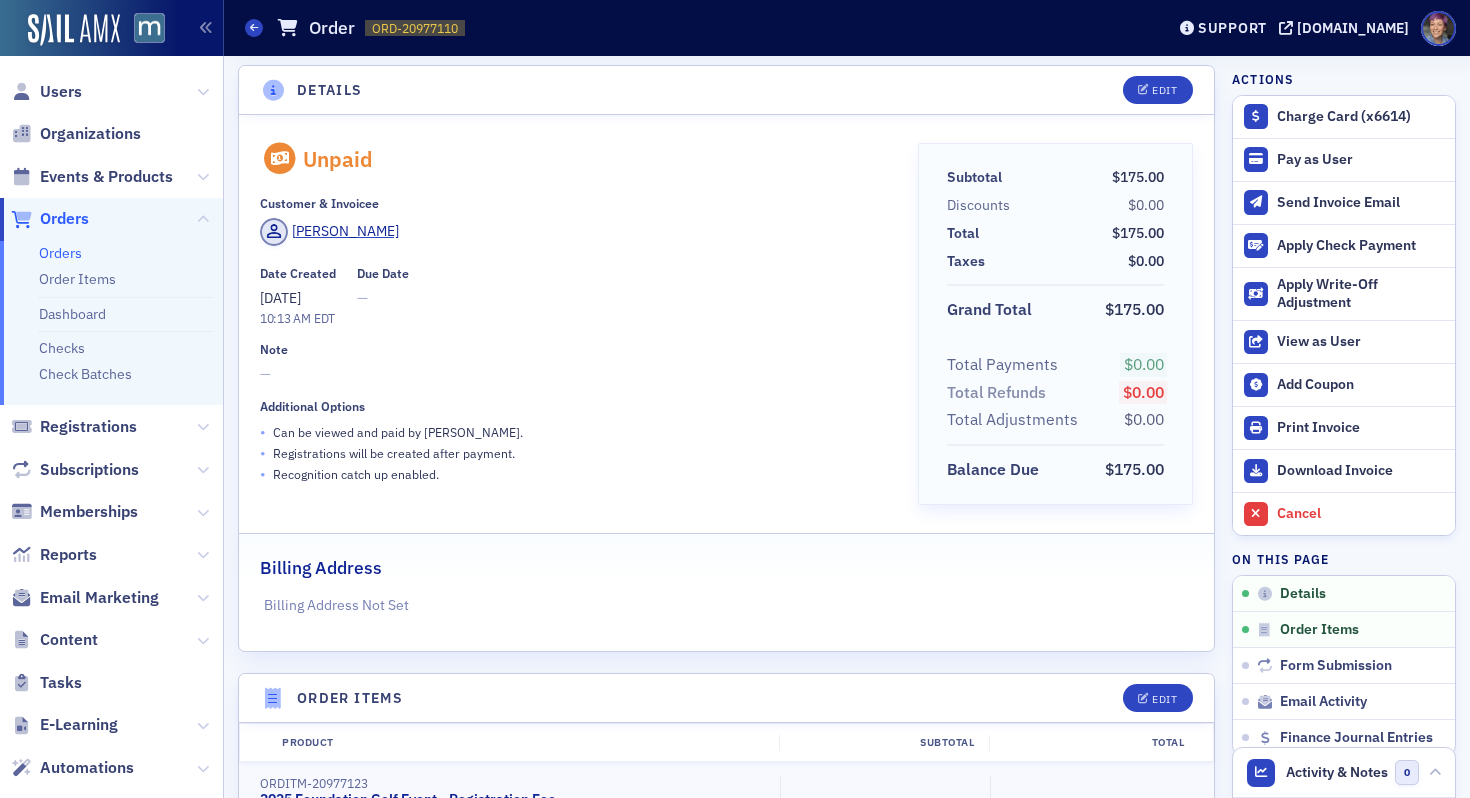 scroll, scrollTop: 6, scrollLeft: 0, axis: vertical 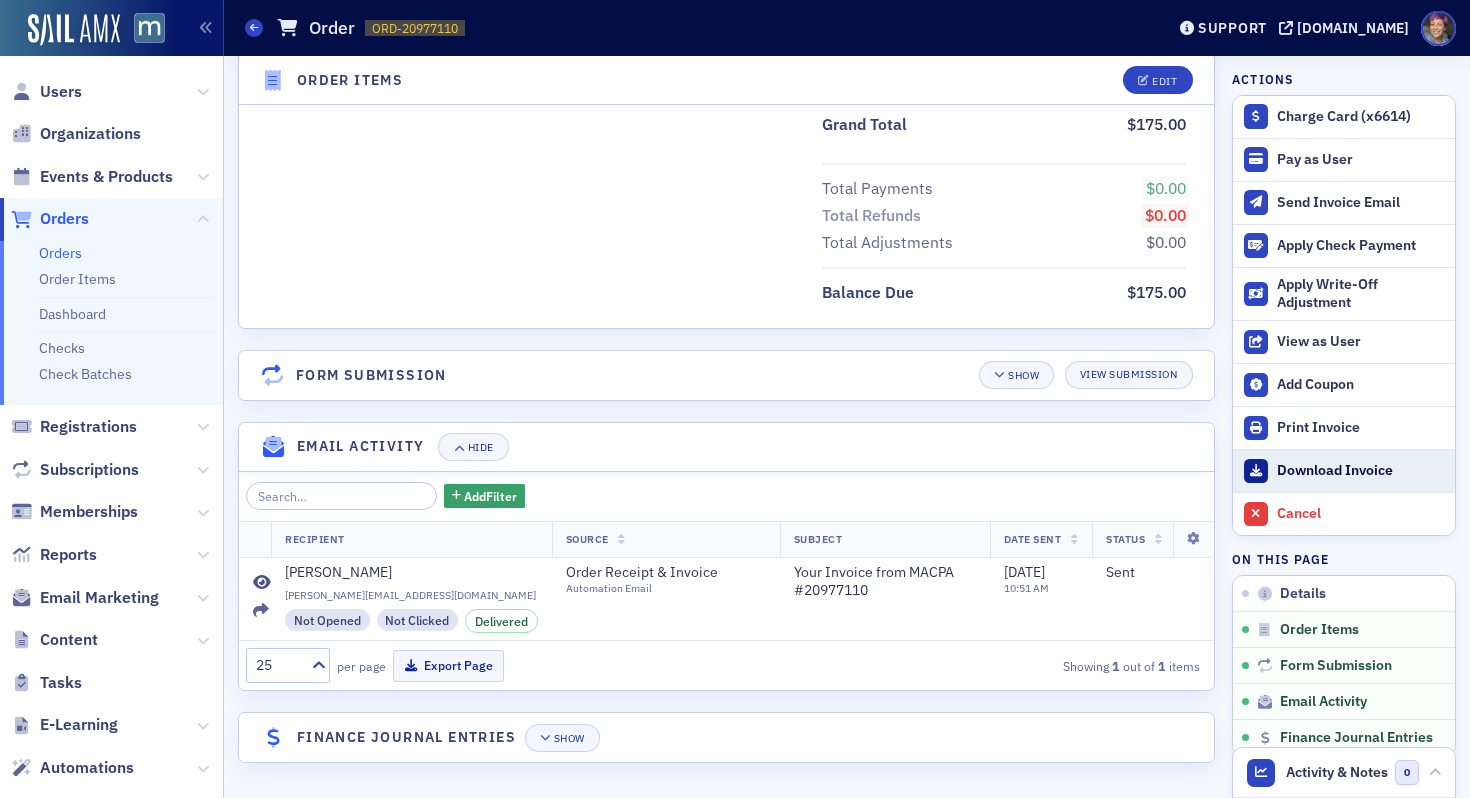 click on "Download Invoice" 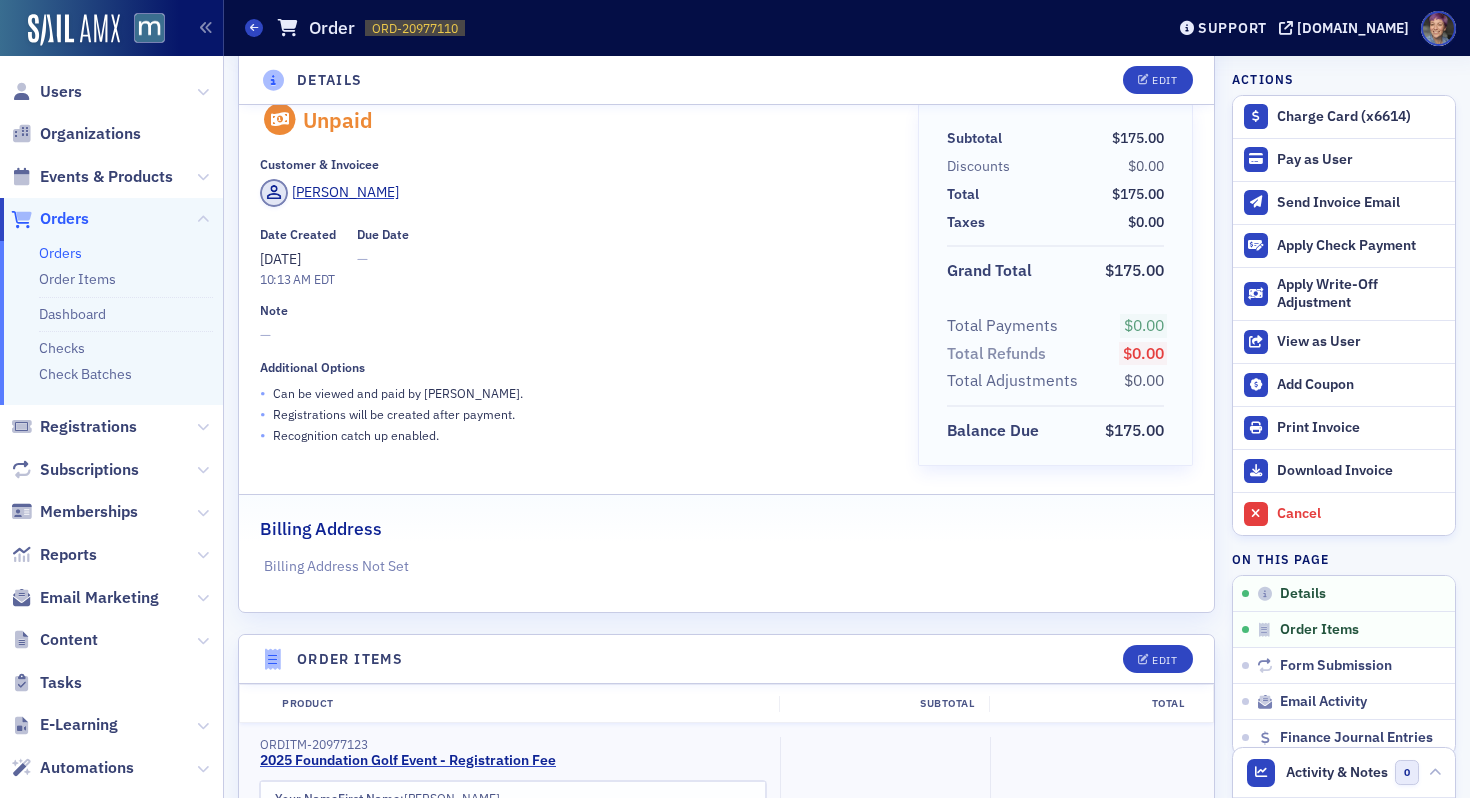 scroll, scrollTop: 0, scrollLeft: 0, axis: both 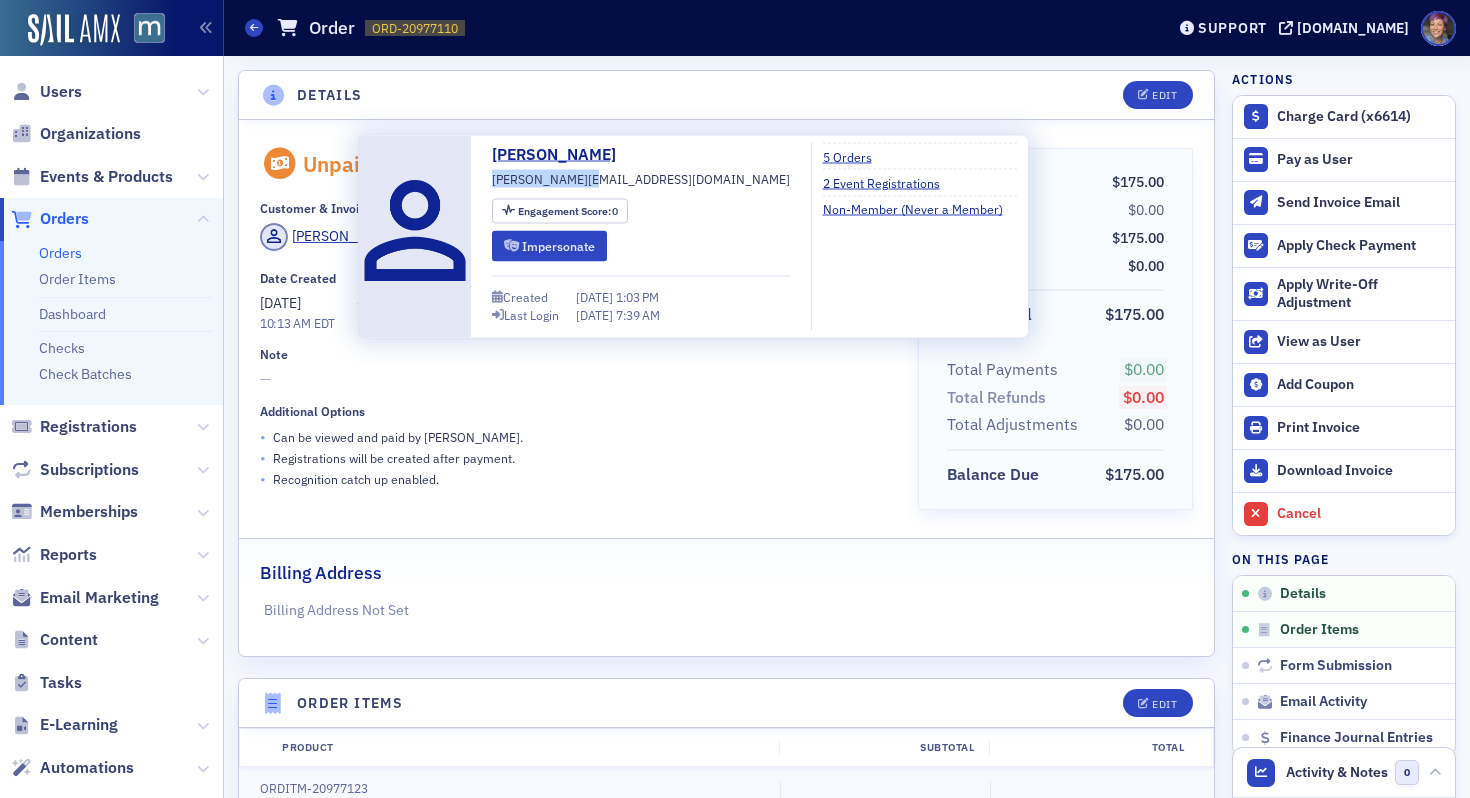 drag, startPoint x: 592, startPoint y: 176, endPoint x: 490, endPoint y: 181, distance: 102.122475 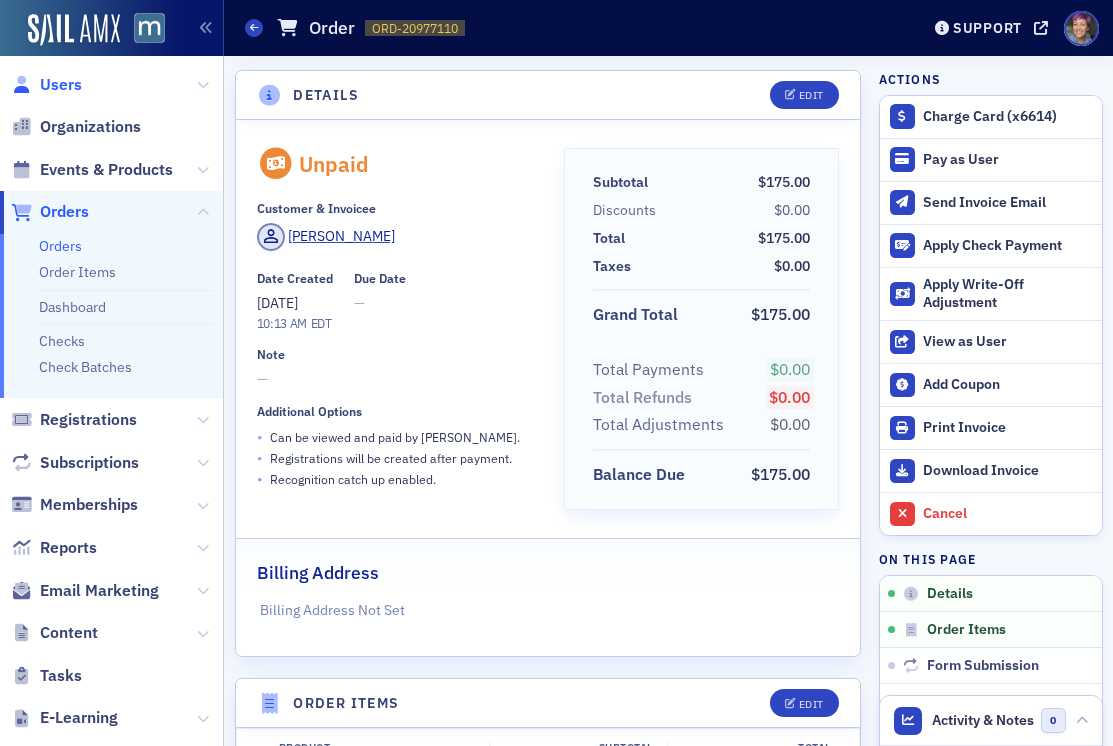 click on "Users" 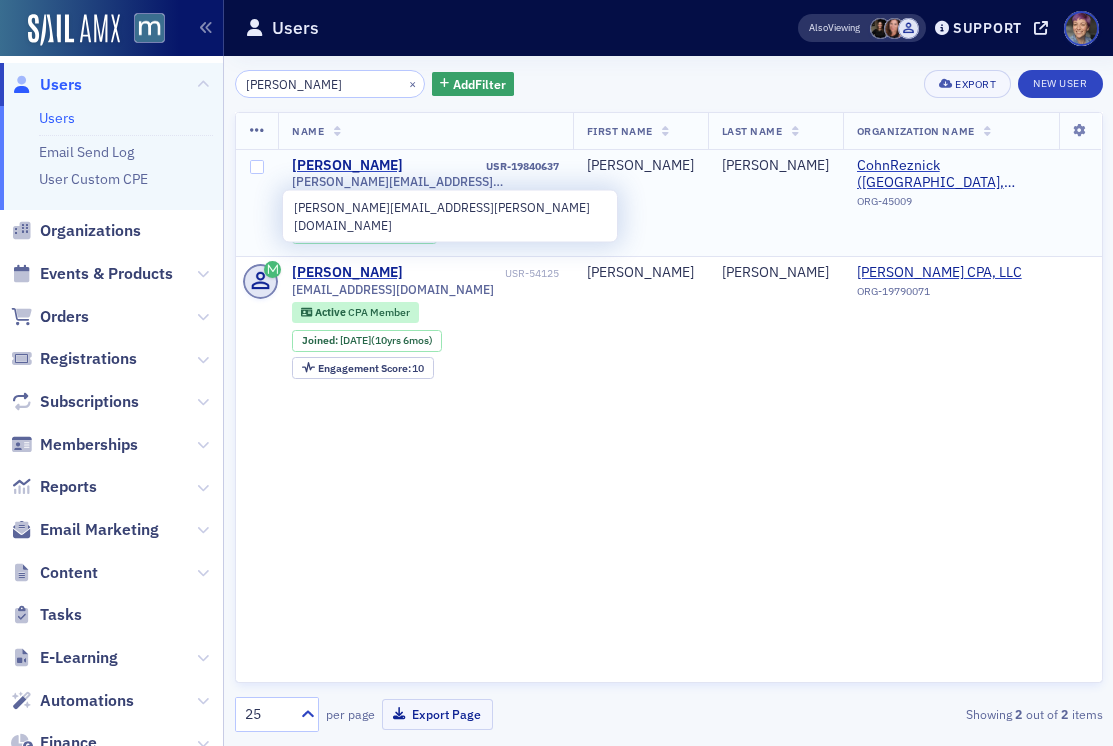 click on "sean.coggins@cohnreznick.com" 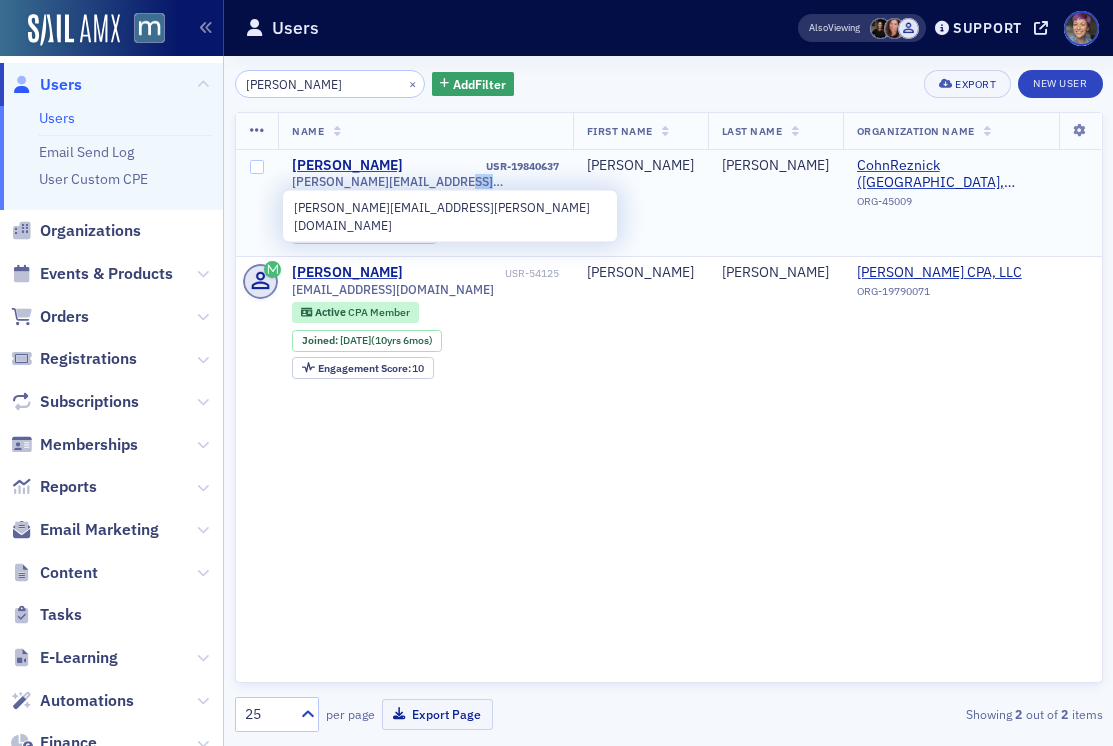 click on "sean.coggins@cohnreznick.com" 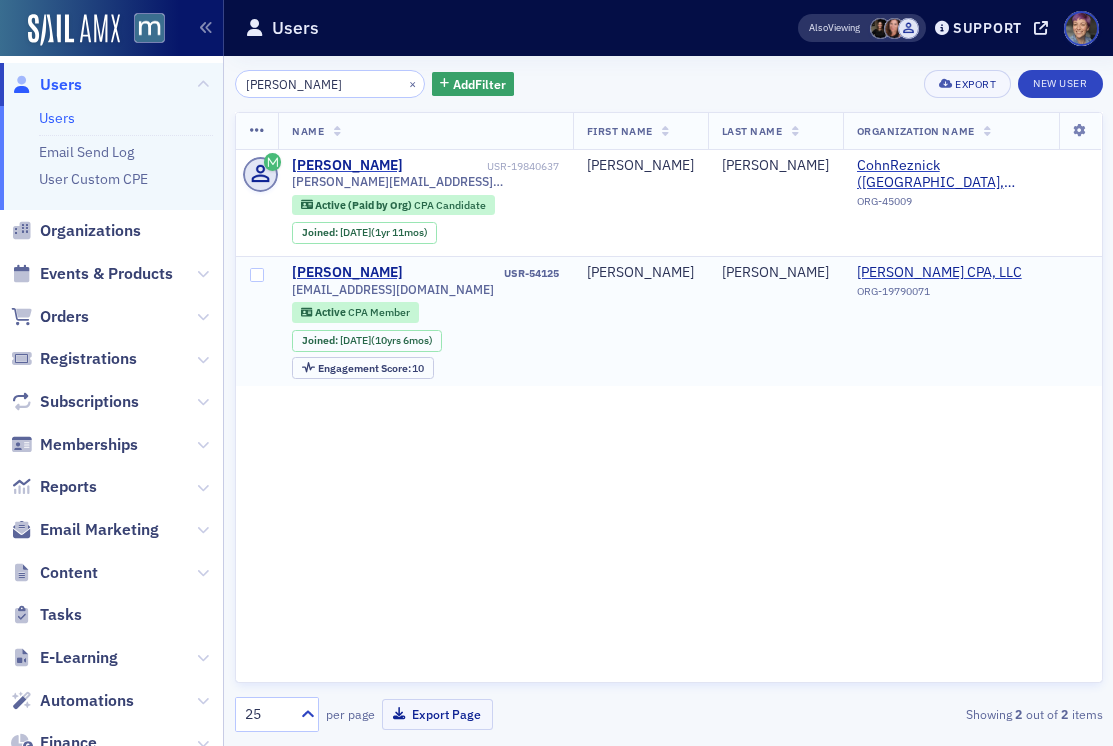 click on "coggs1014@gmail.com" 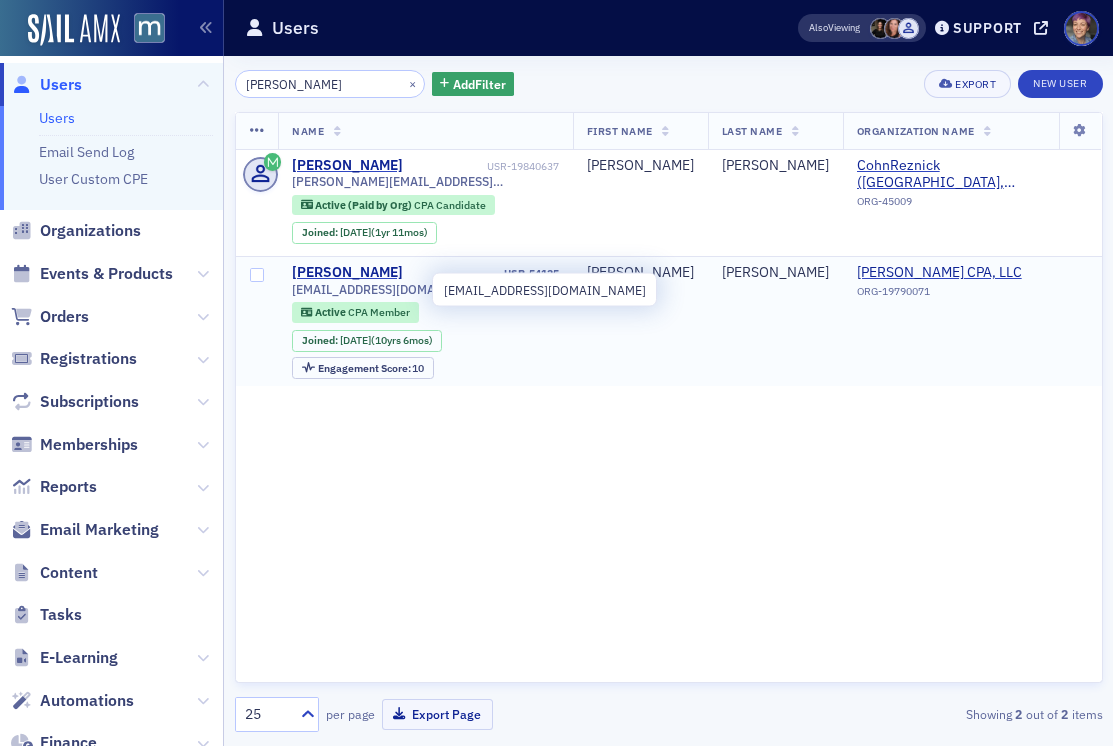 click on "coggs1014@gmail.com" 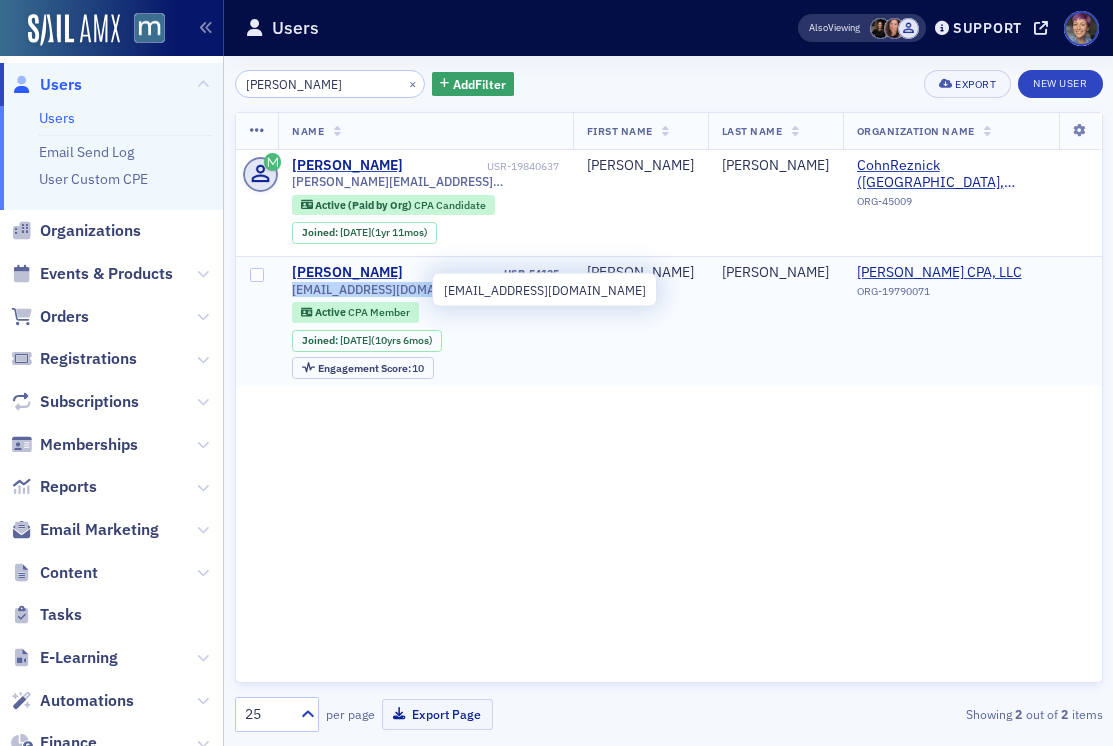 click on "coggs1014@gmail.com" 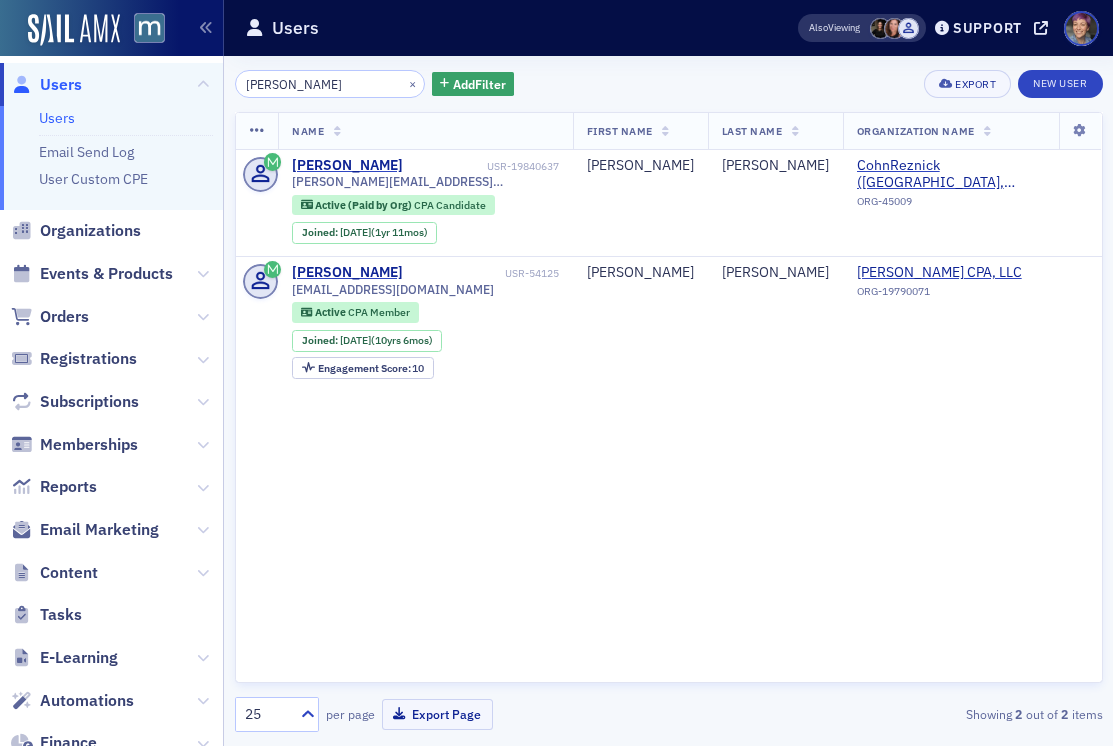 click on "Name   First Name   Last Name   Organization Name   Sean Coggins USR-19840637 sean.coggins@cohnreznick.com Active (Paid by Org)   CPA Candidate Joined :  7/27/2023  (1yr 11mos) Sean Coggins CohnReznick  (Baltimore, MD) ORG-45009 Sean Coggins USR-54125 coggs1014@gmail.com Active   CPA Member Joined :  12/29/2014  (10yrs 6mos) Engagement Score :  10 Sean Coggins Coggins CPA, LLC ORG-19790071" 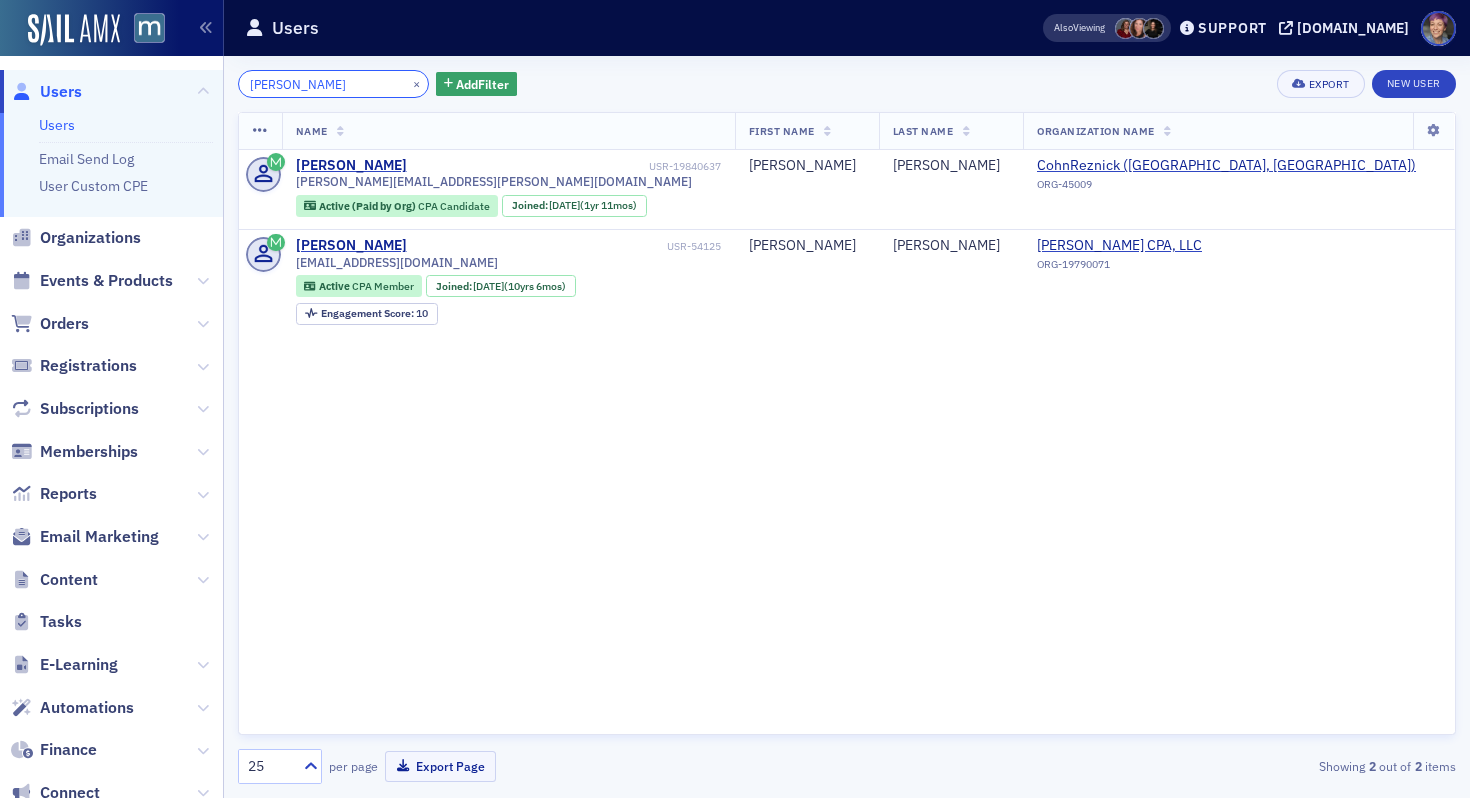 click on "coggins" 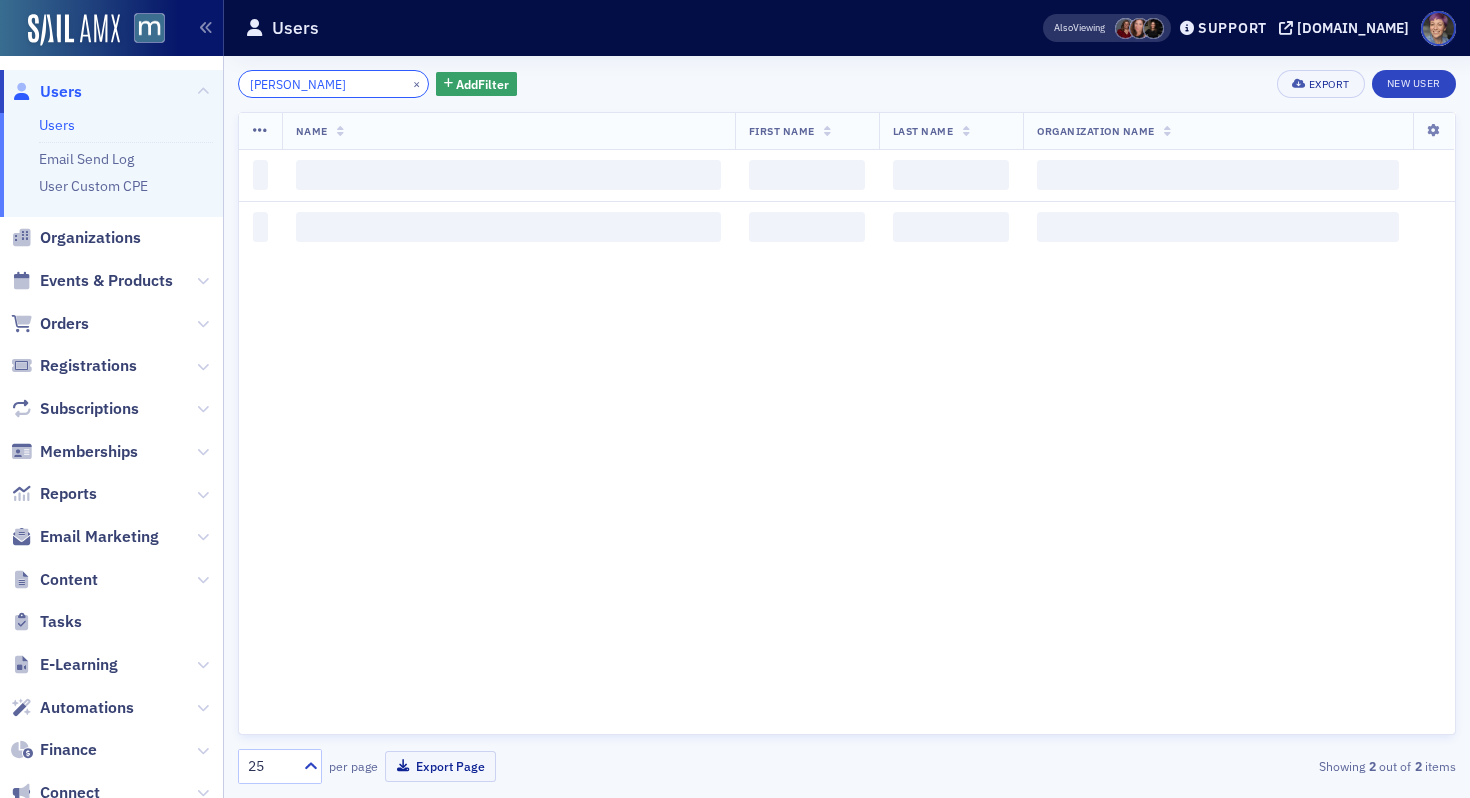 type on "chau" 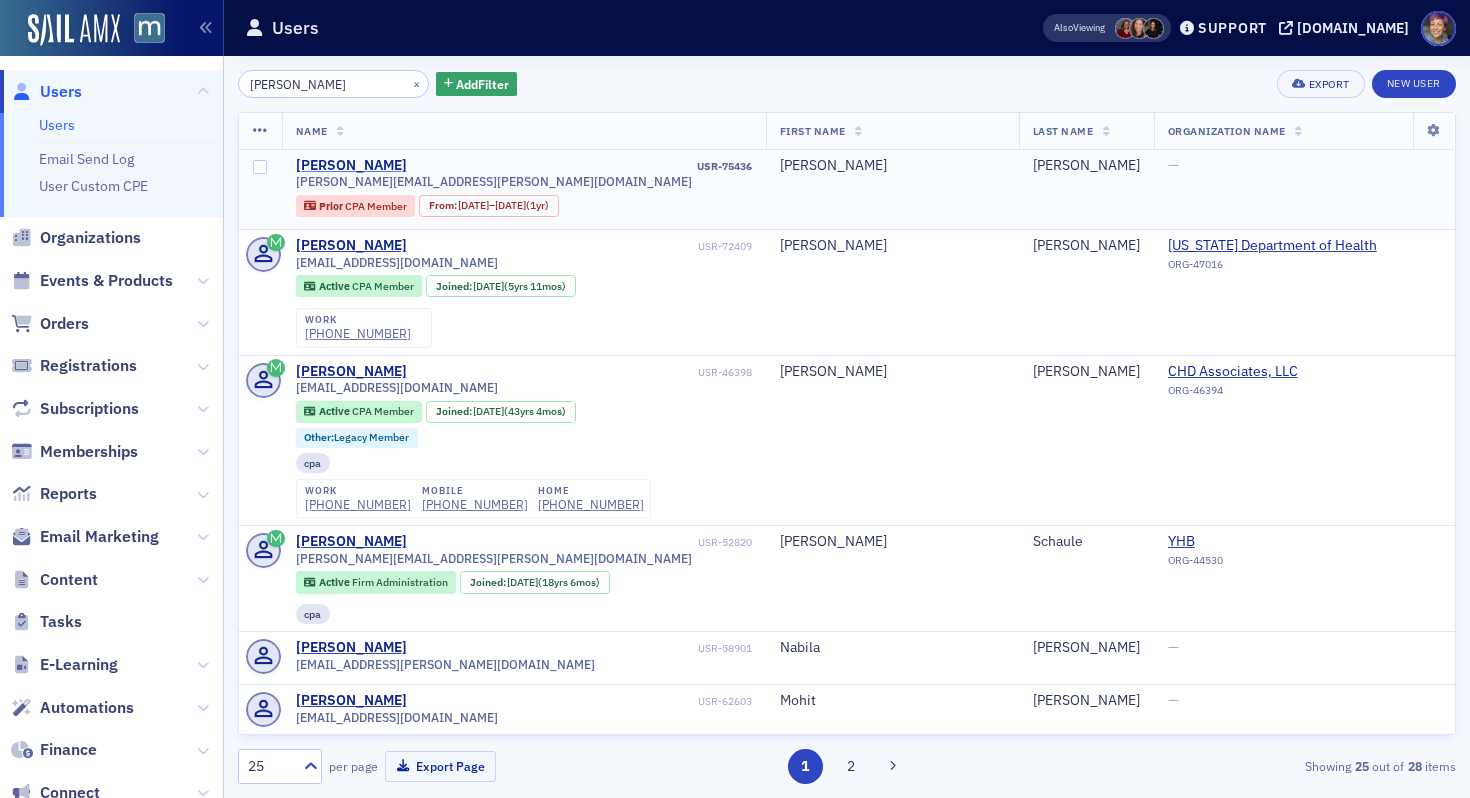 click on "John Chau" 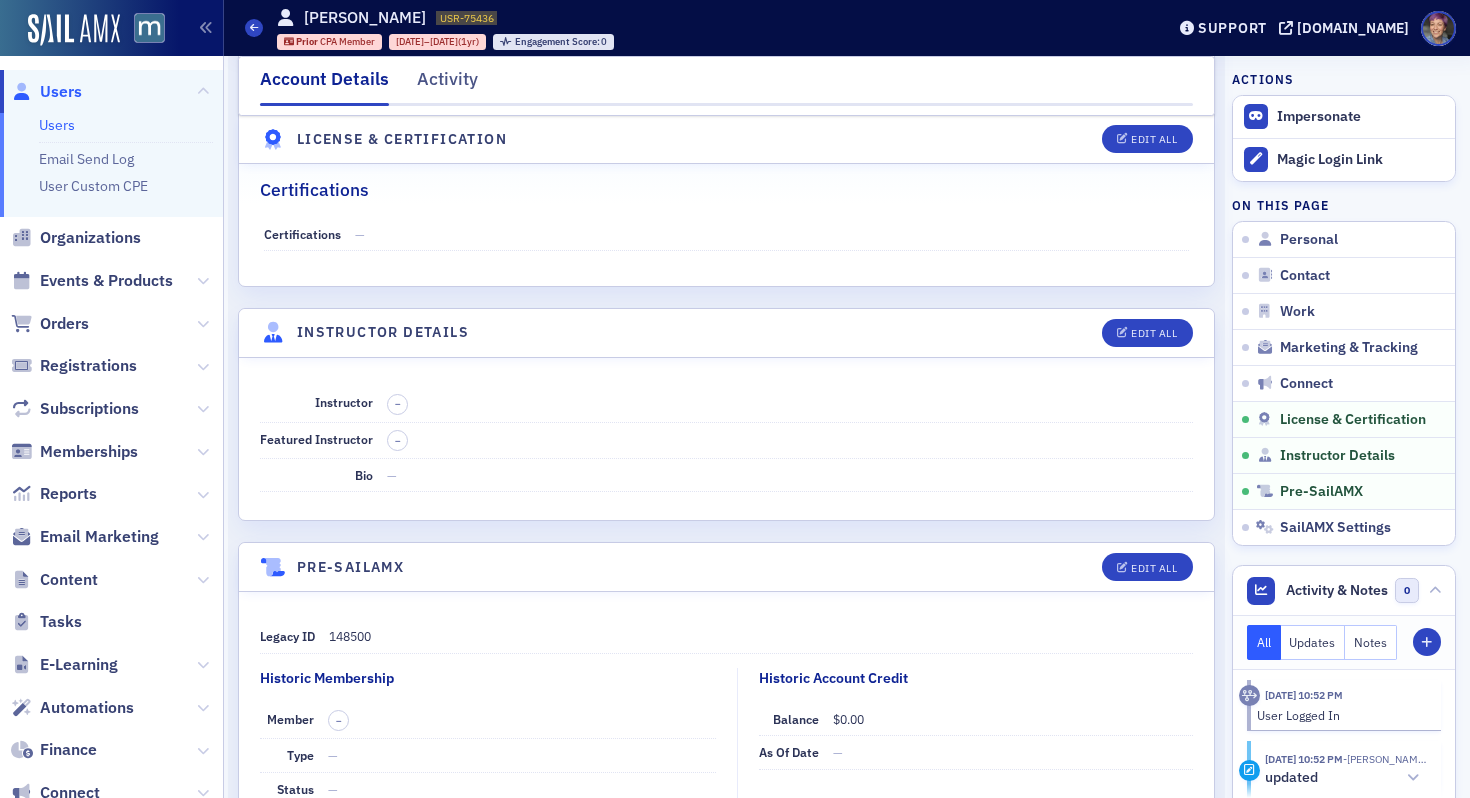 scroll, scrollTop: 3423, scrollLeft: 0, axis: vertical 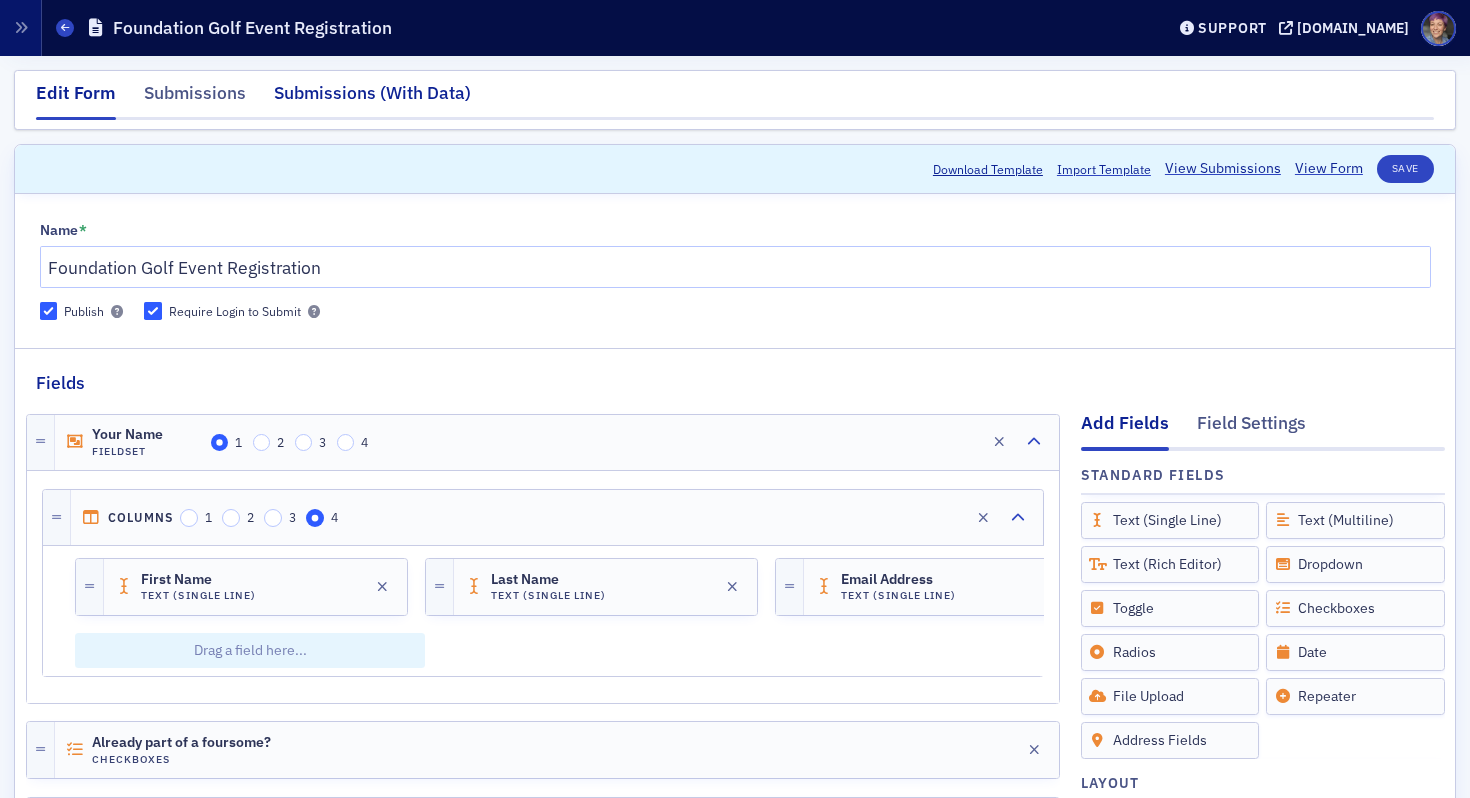 click on "Submissions (With Data)" 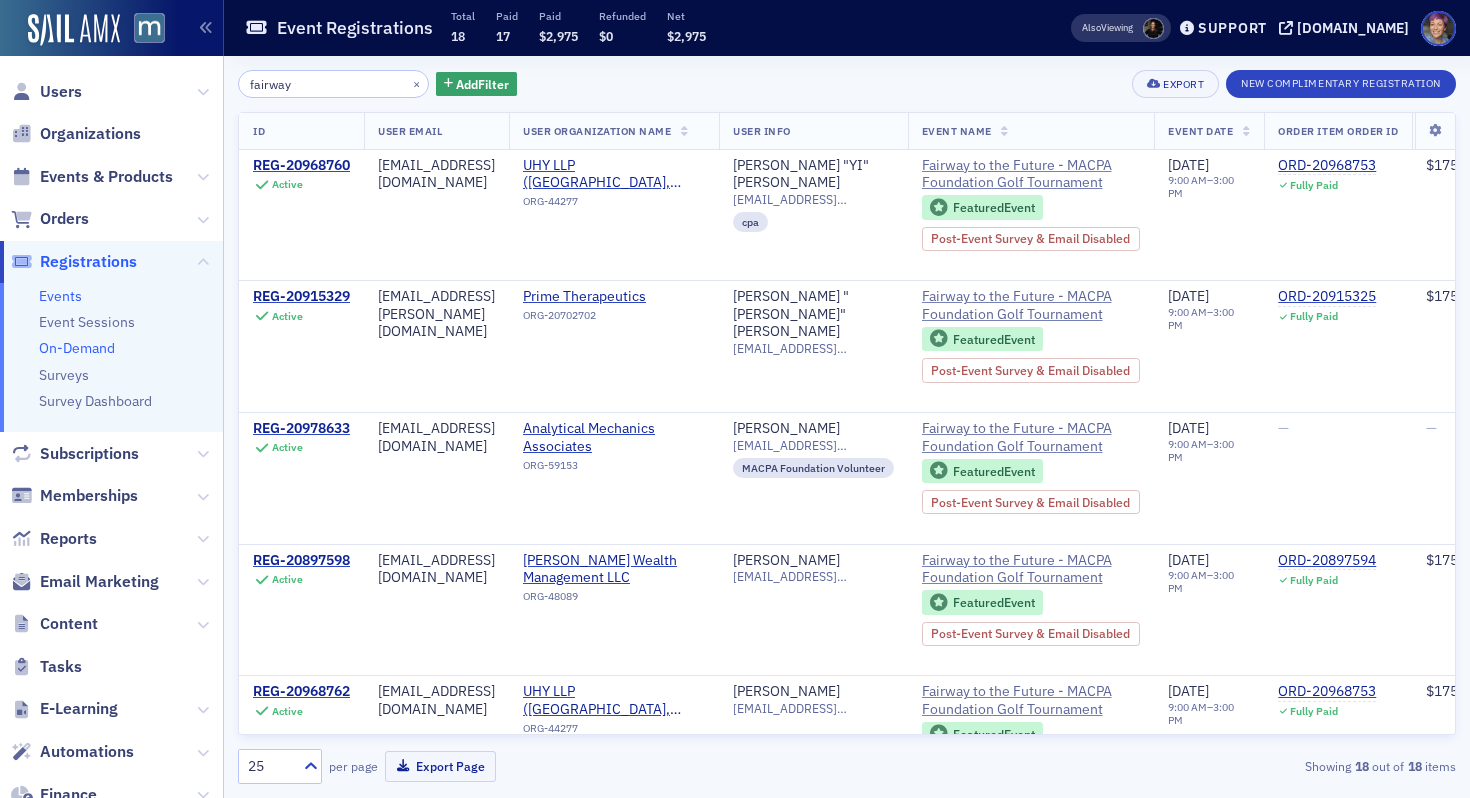 scroll, scrollTop: 0, scrollLeft: 0, axis: both 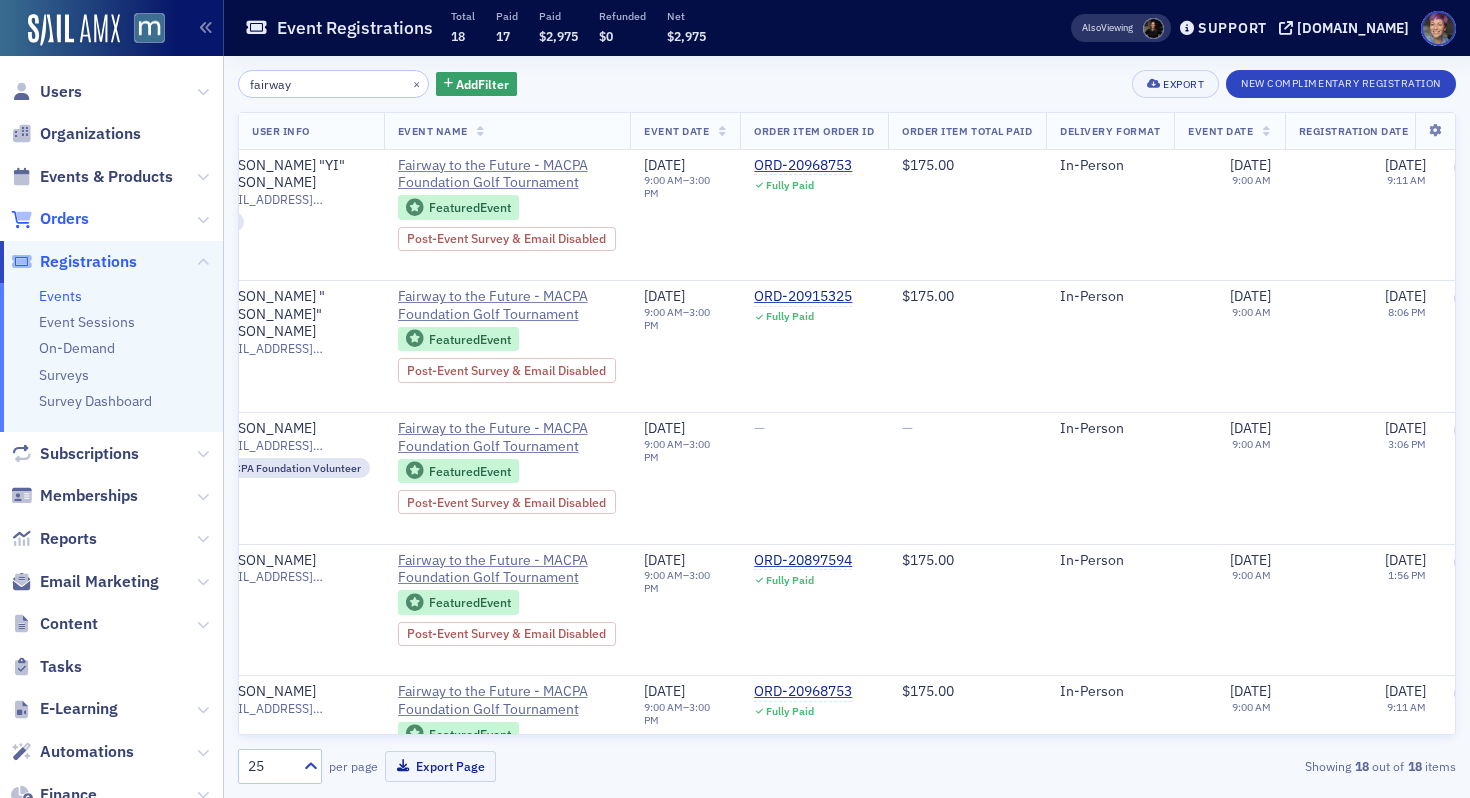 click on "Orders" 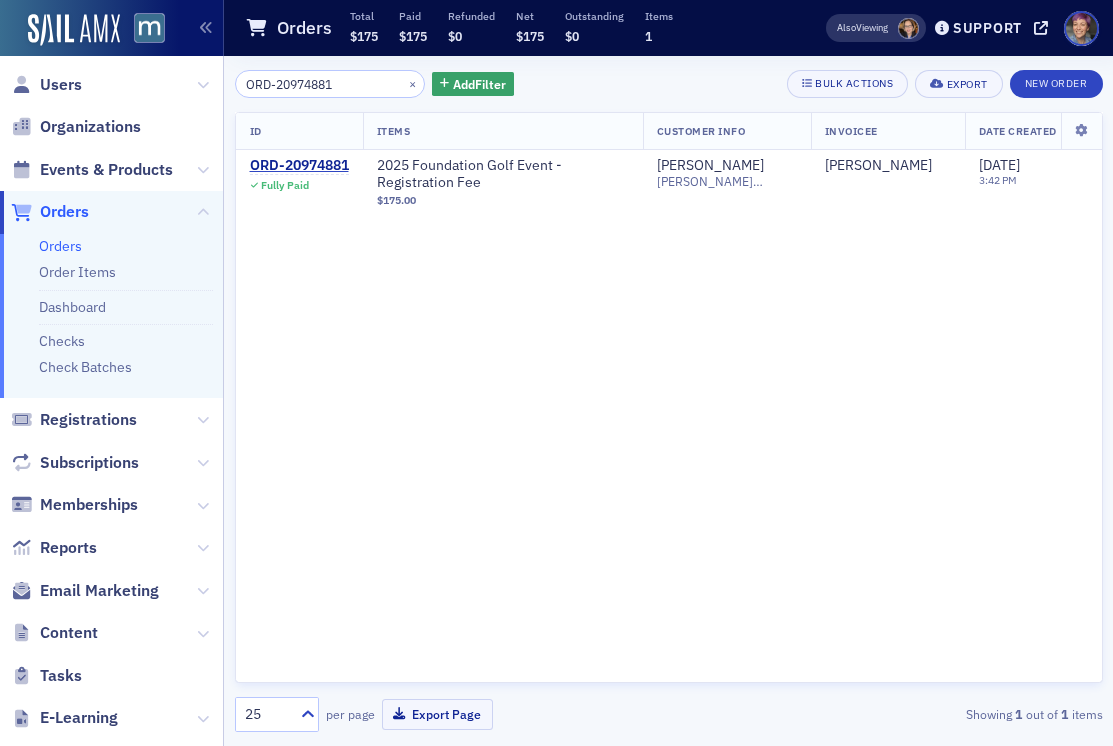 type on "ORD-20974881" 